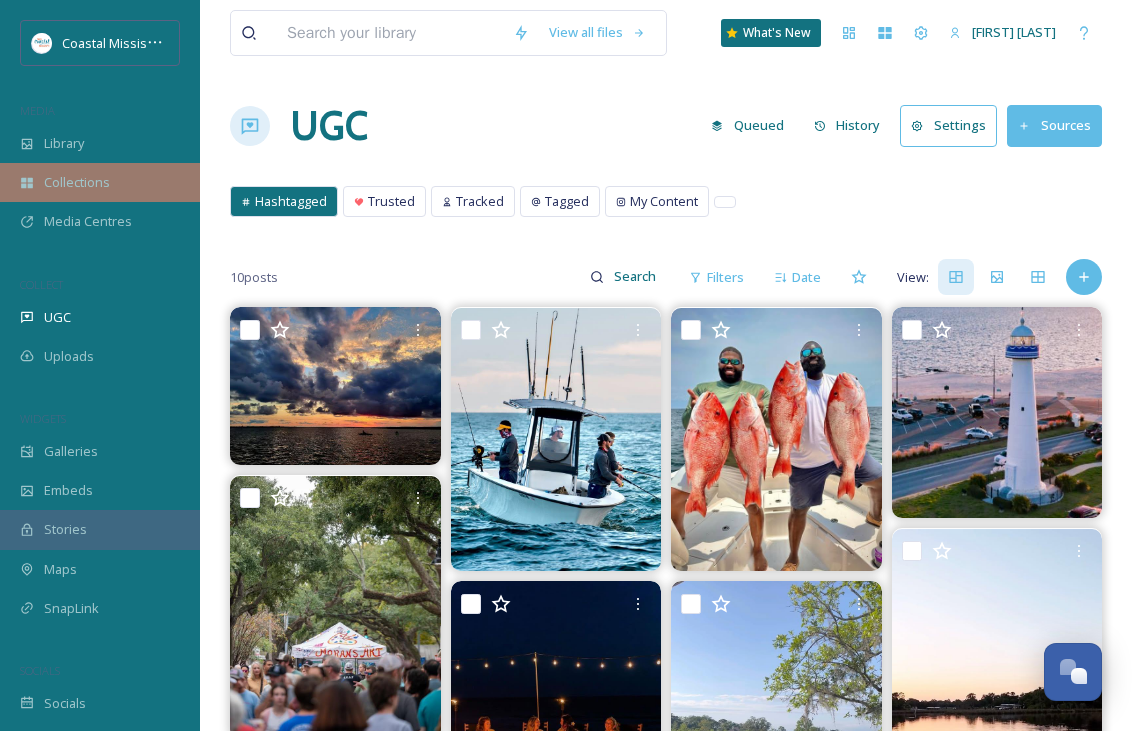 scroll, scrollTop: 0, scrollLeft: 0, axis: both 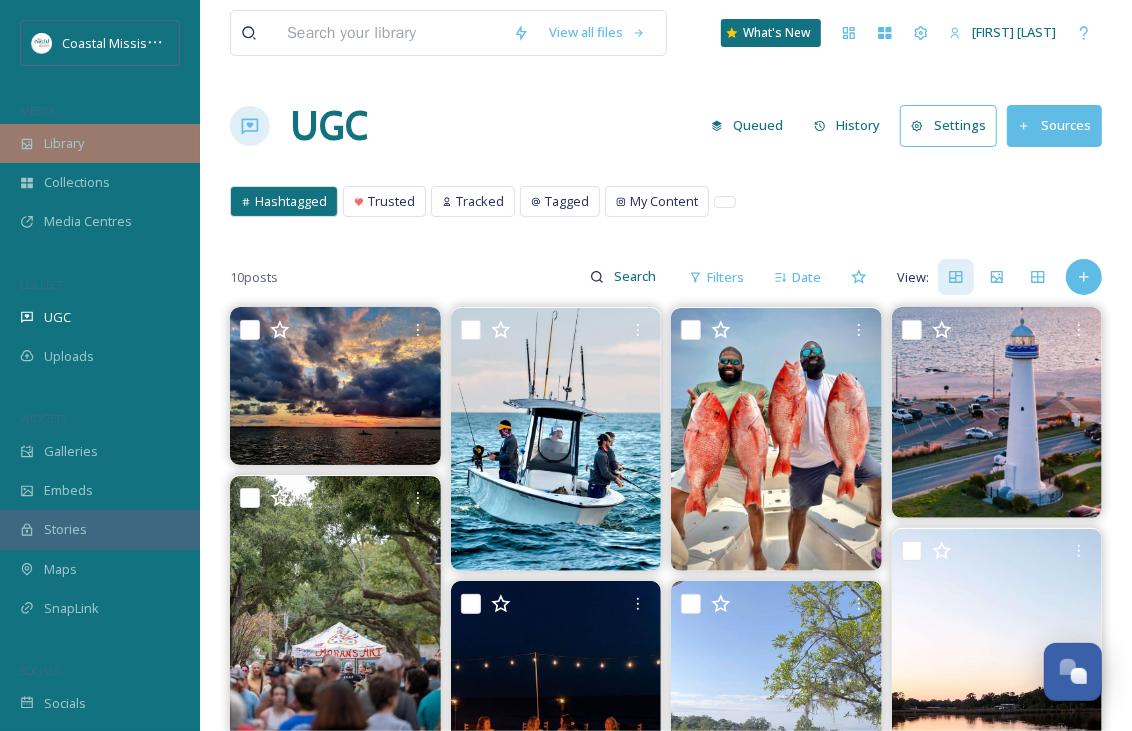 click on "Library" at bounding box center [100, 143] 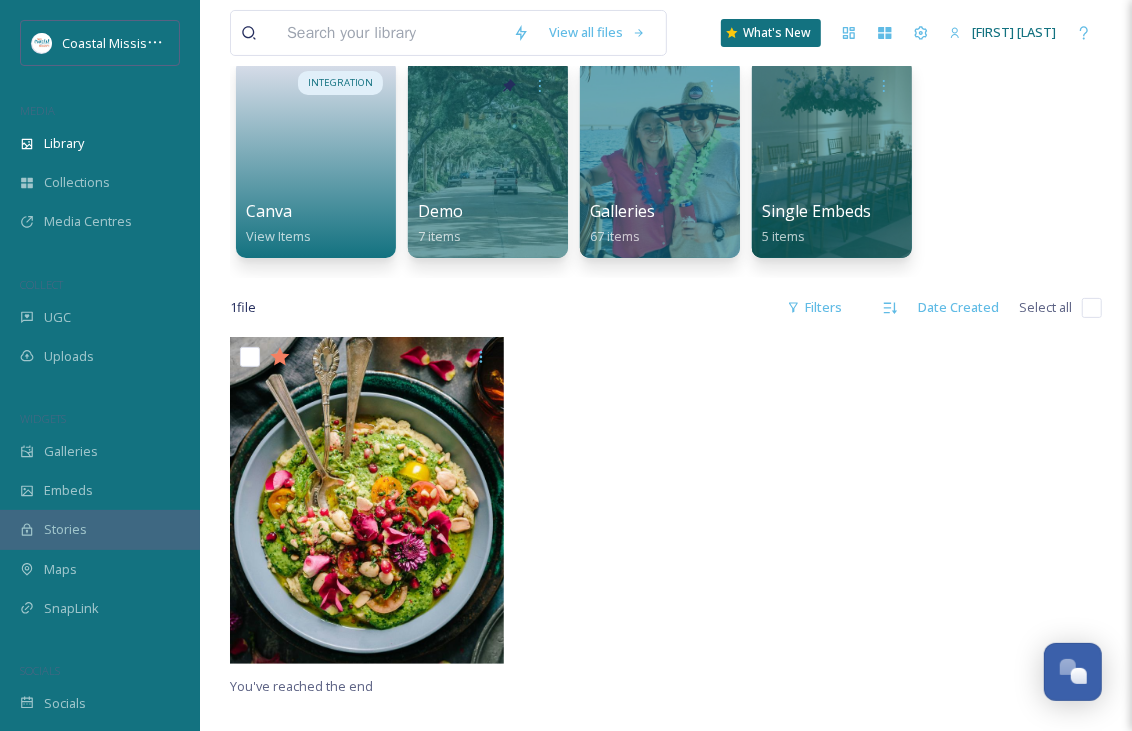scroll, scrollTop: 100, scrollLeft: 0, axis: vertical 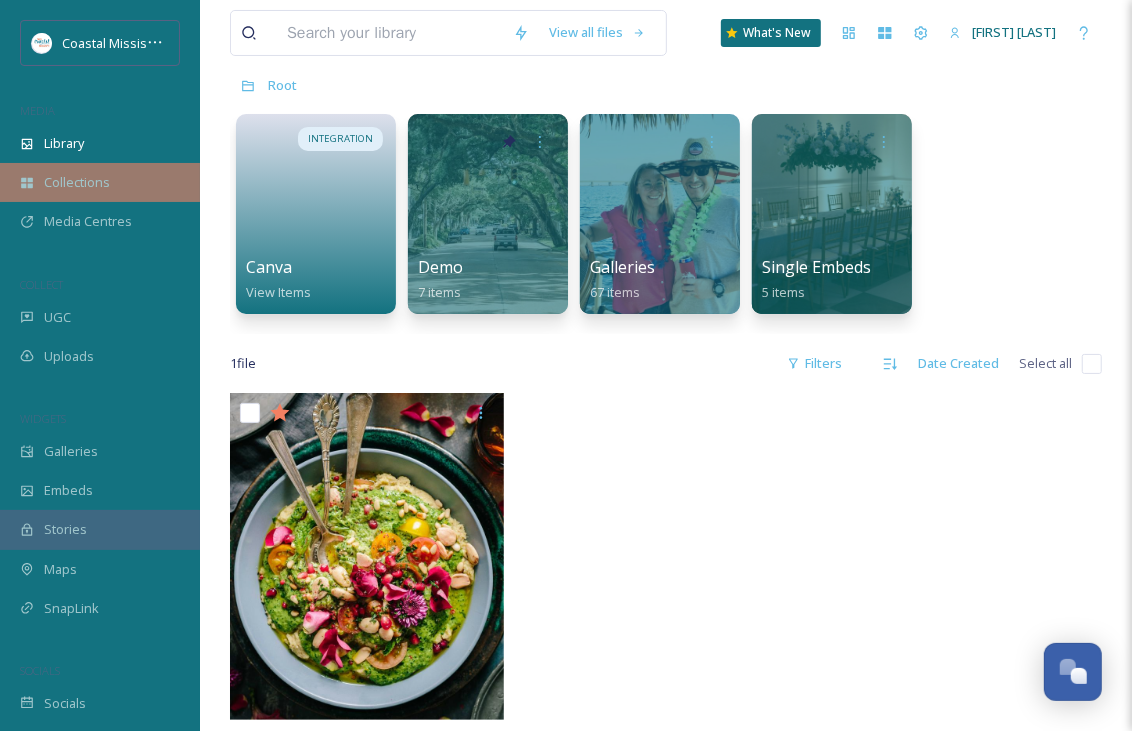 click on "Collections" at bounding box center [77, 182] 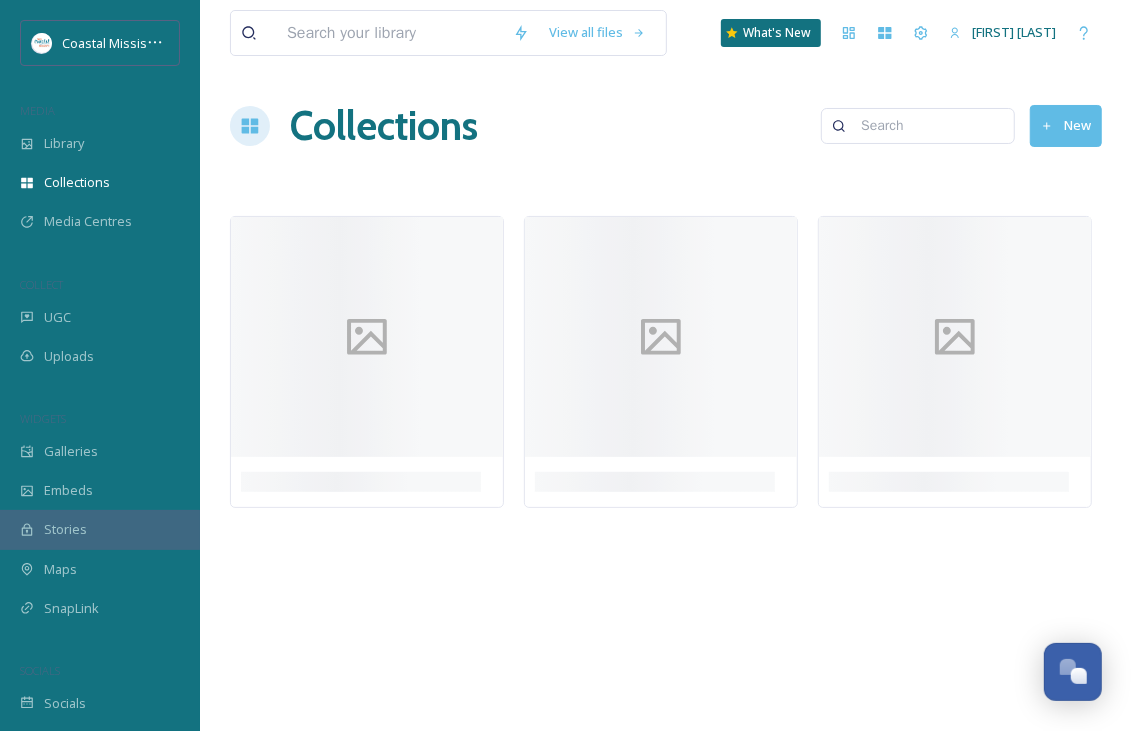 scroll, scrollTop: 0, scrollLeft: 0, axis: both 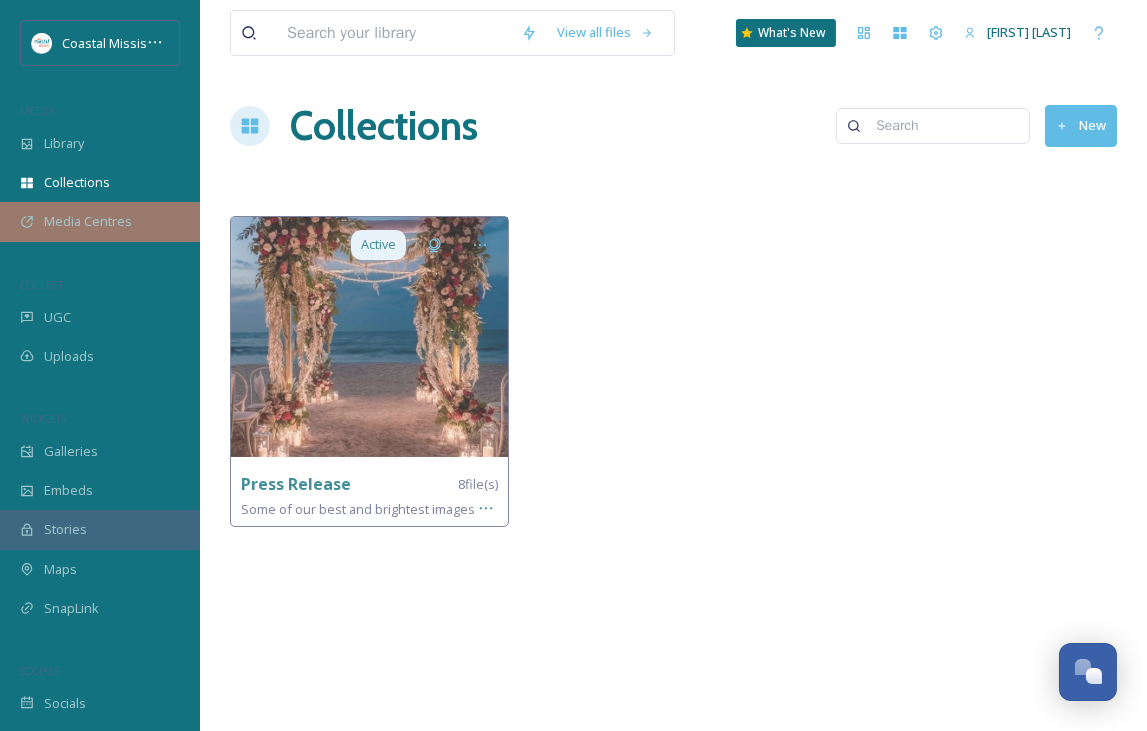 click on "Media Centres" at bounding box center [88, 221] 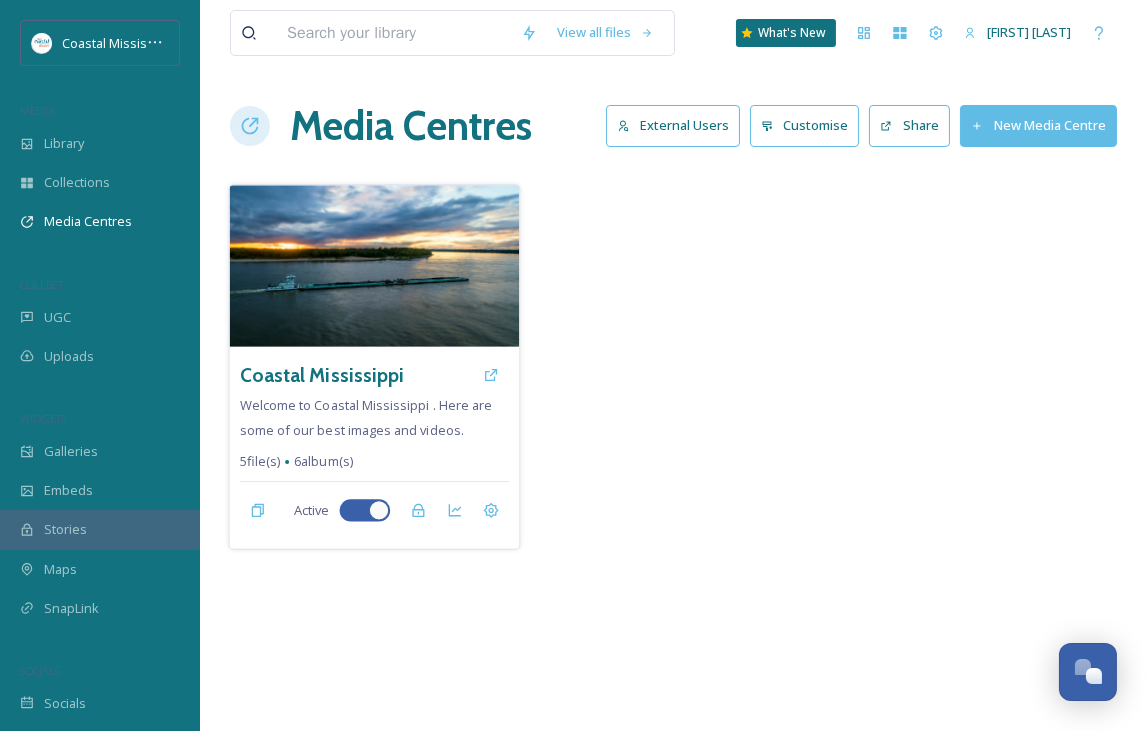 click at bounding box center (375, 266) 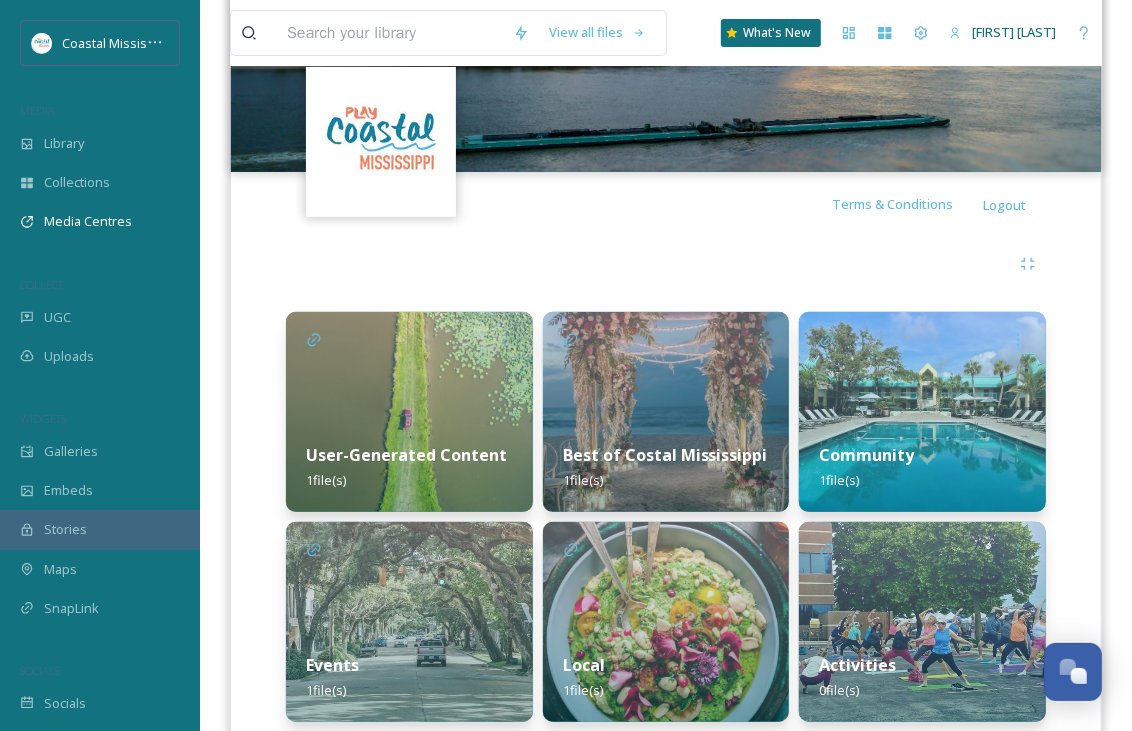 scroll, scrollTop: 343, scrollLeft: 0, axis: vertical 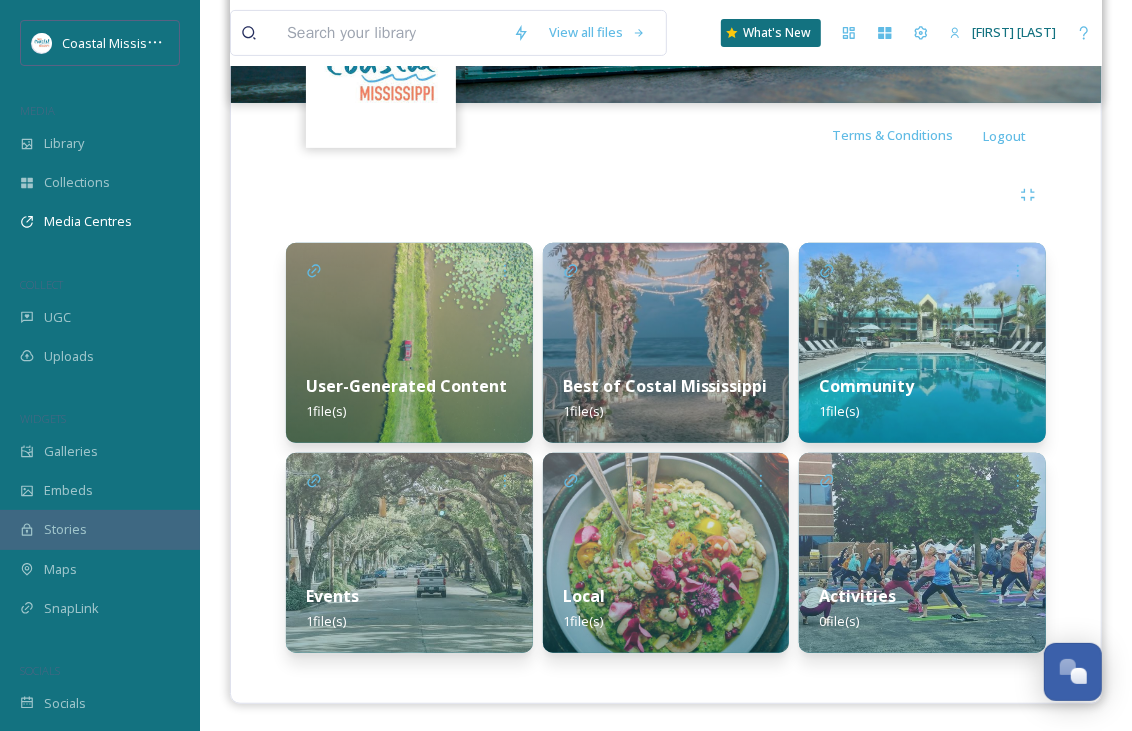click on "User-Generated Content 1  file(s)" at bounding box center (409, 398) 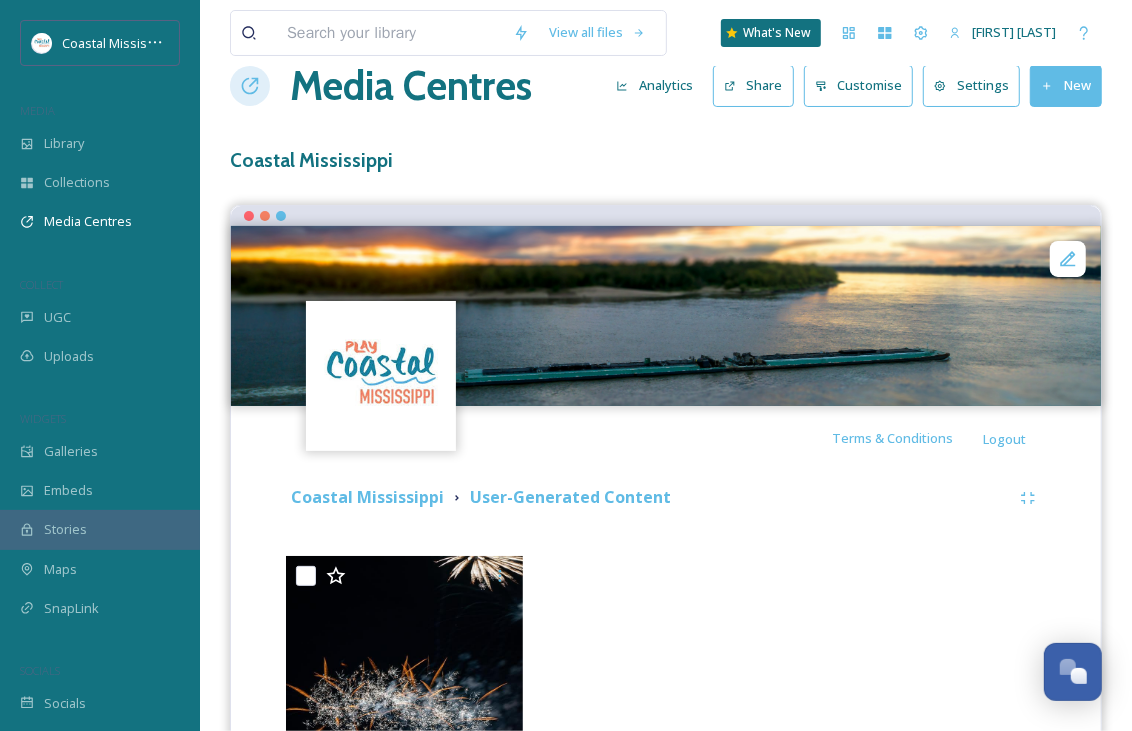 scroll, scrollTop: 0, scrollLeft: 0, axis: both 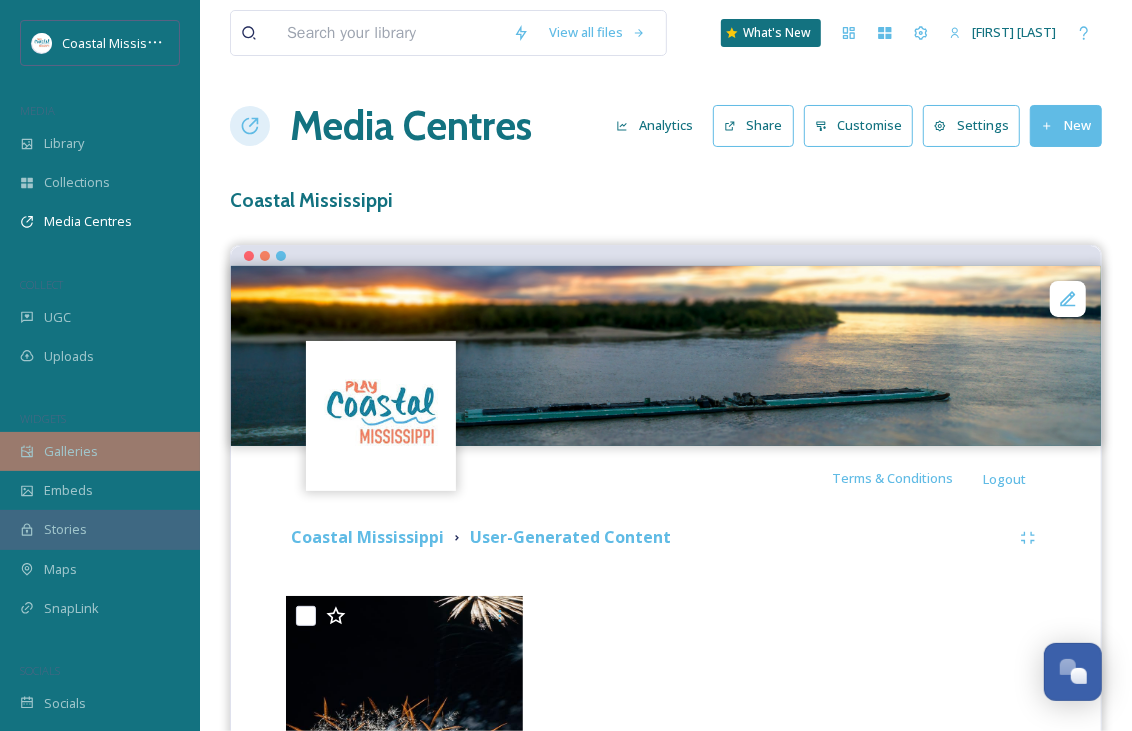 click on "Galleries" at bounding box center (71, 451) 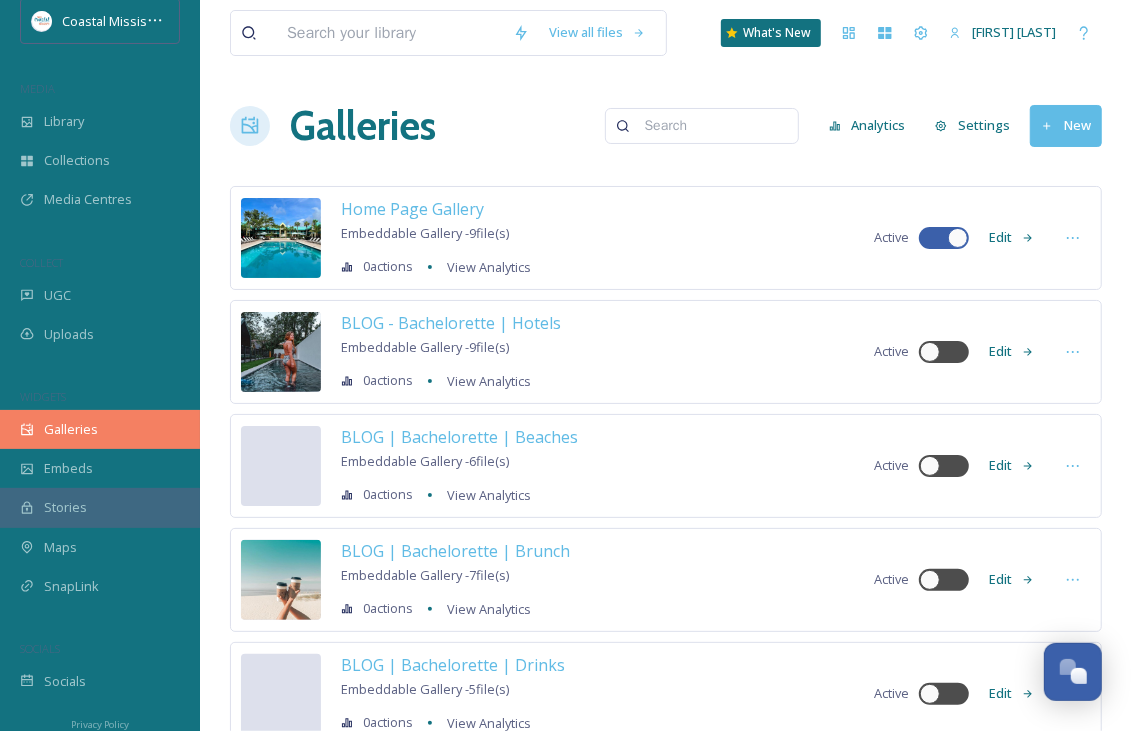 scroll, scrollTop: 34, scrollLeft: 0, axis: vertical 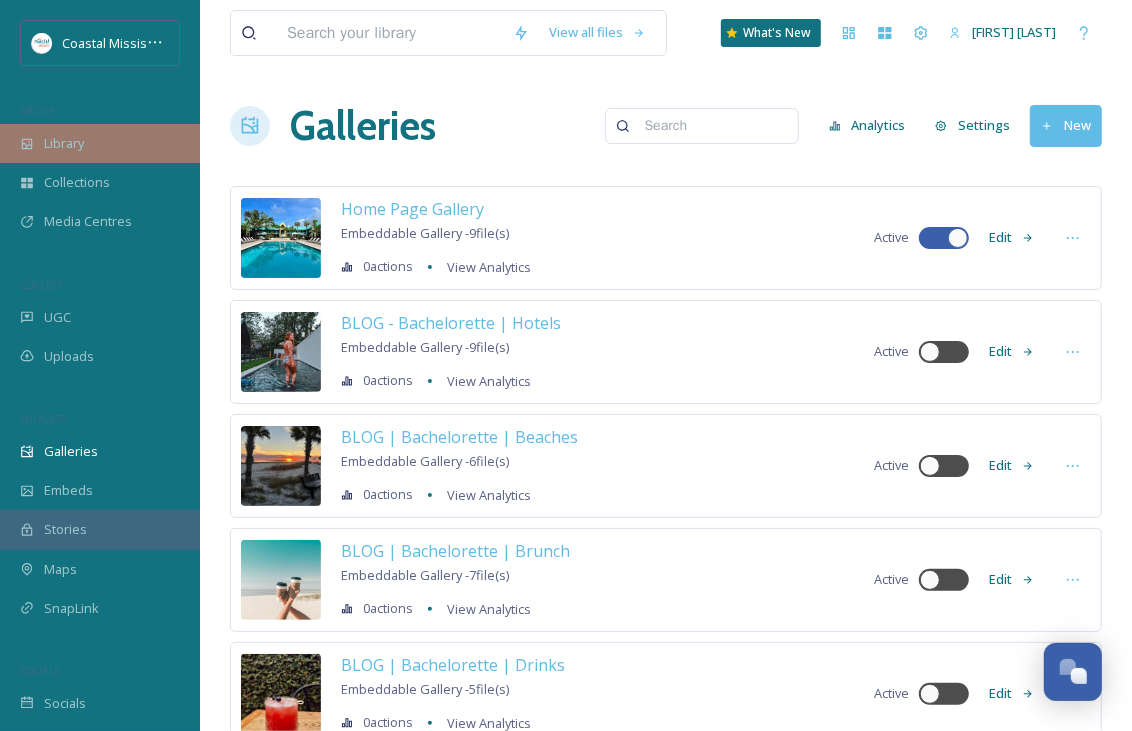click on "Library" at bounding box center [64, 143] 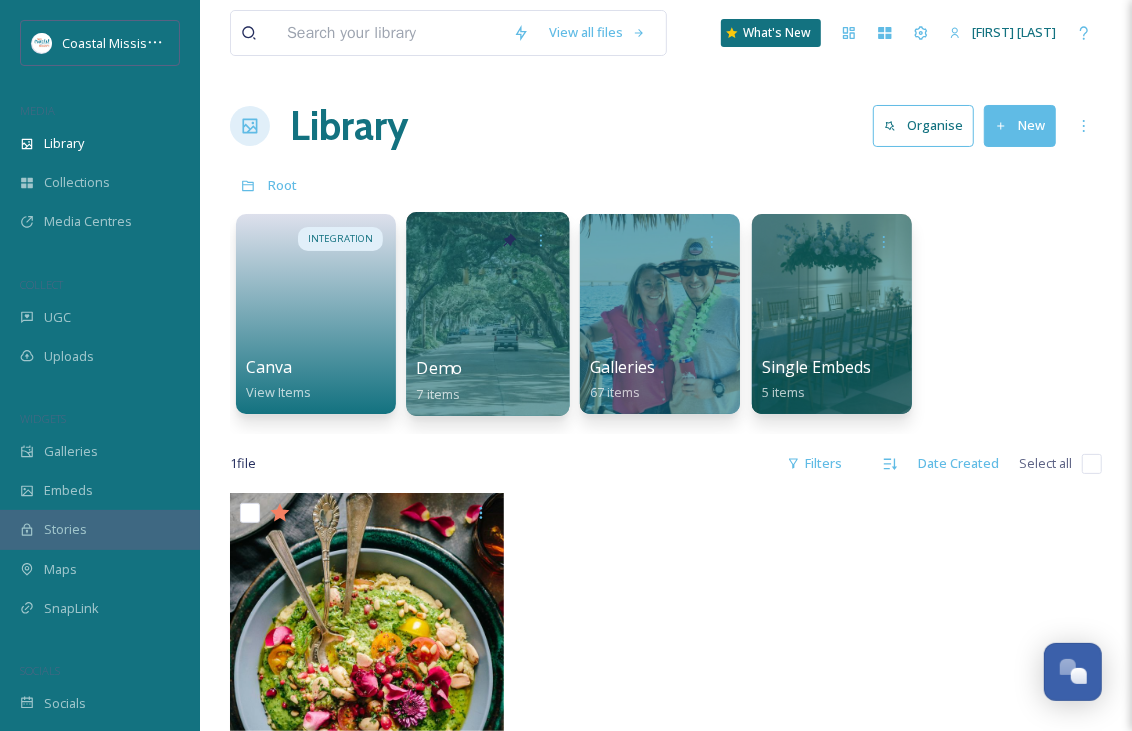 click at bounding box center [487, 314] 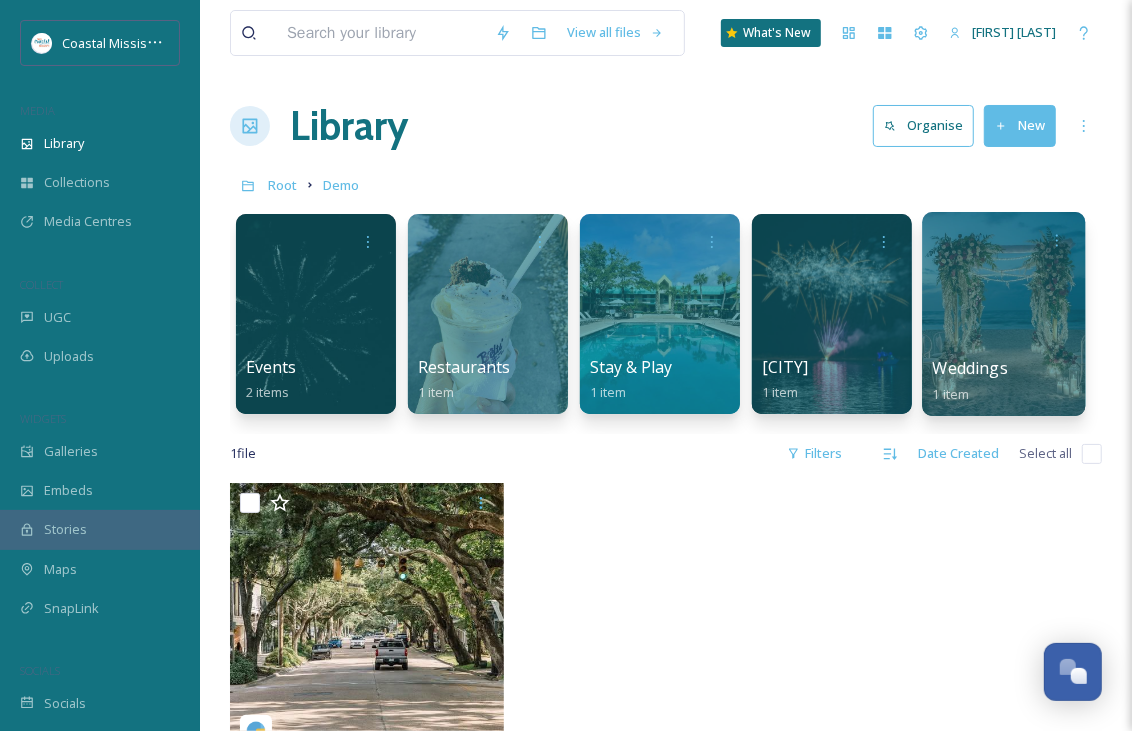 click at bounding box center [1003, 314] 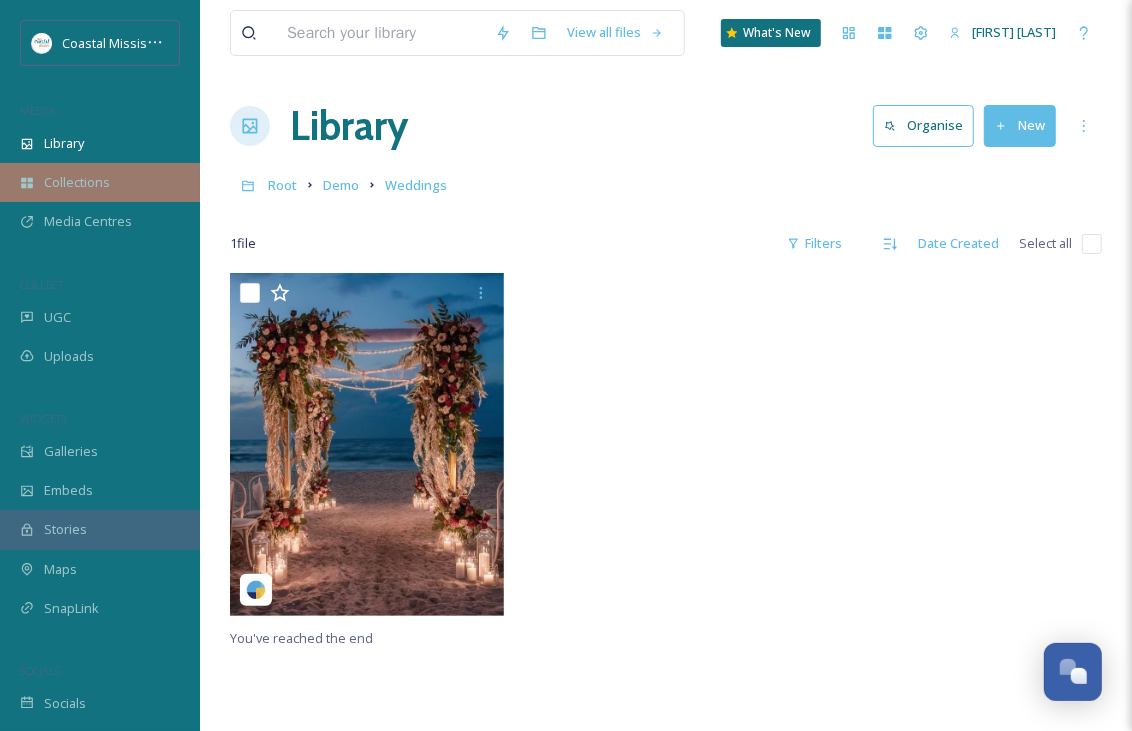 click on "Collections" at bounding box center [77, 182] 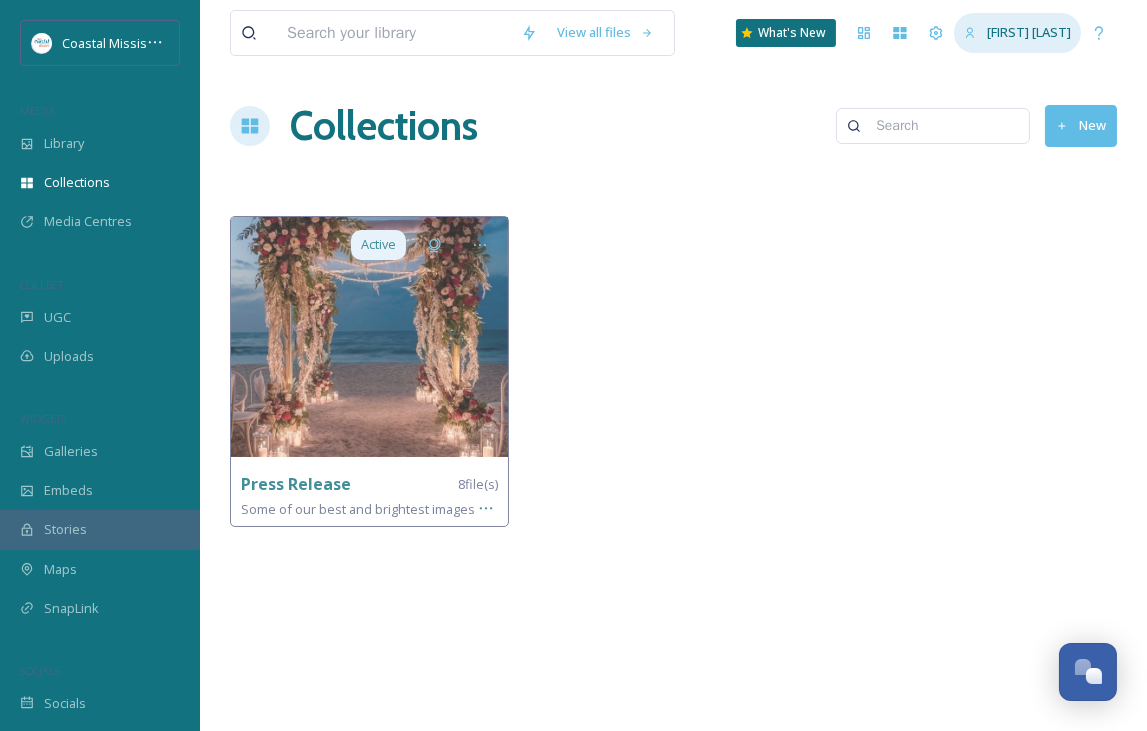 click on "[FIRST] [LAST]" at bounding box center [1029, 32] 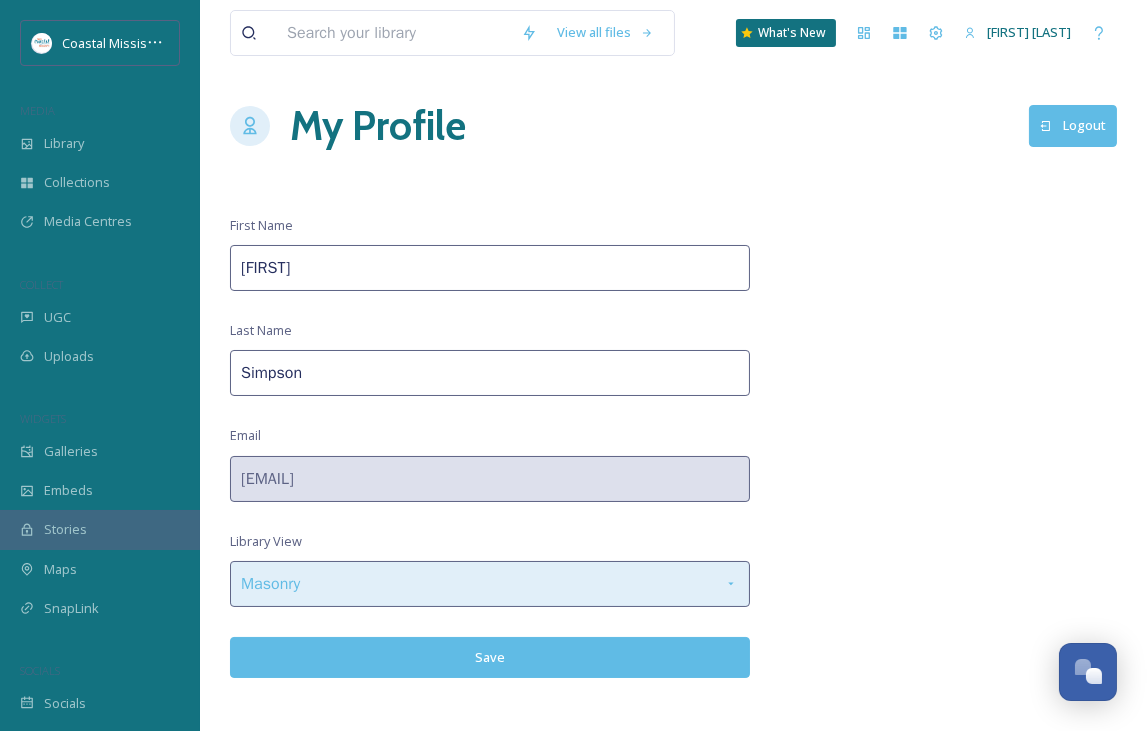click 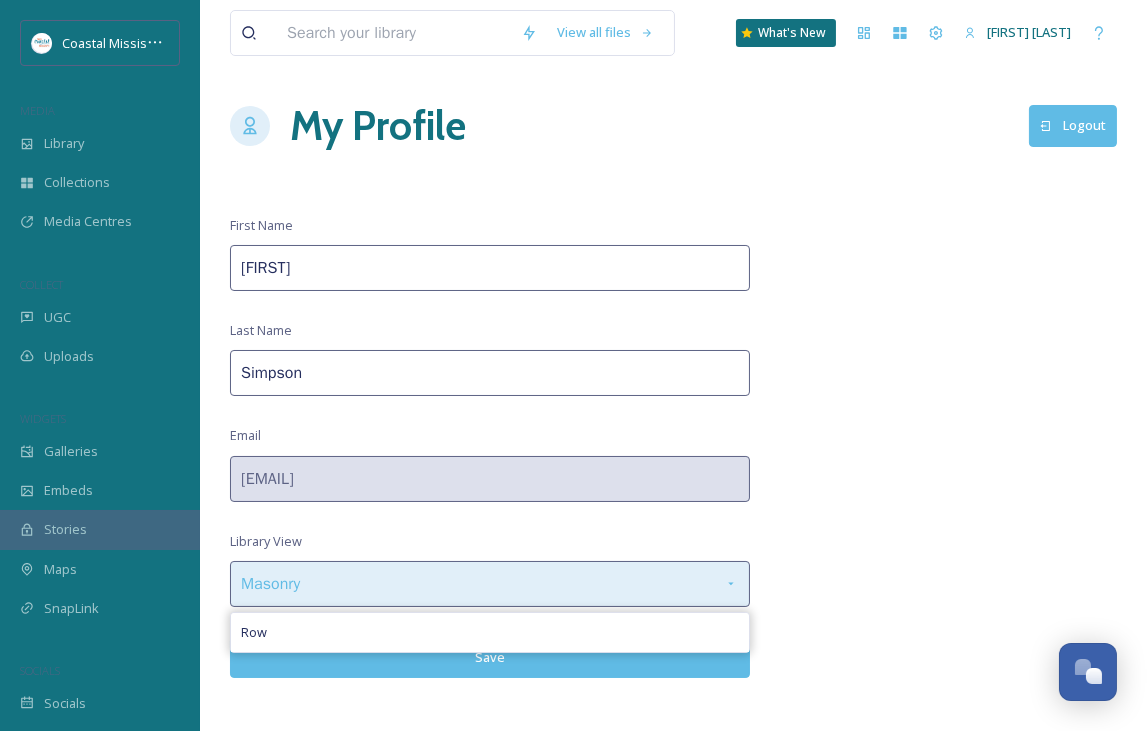 click 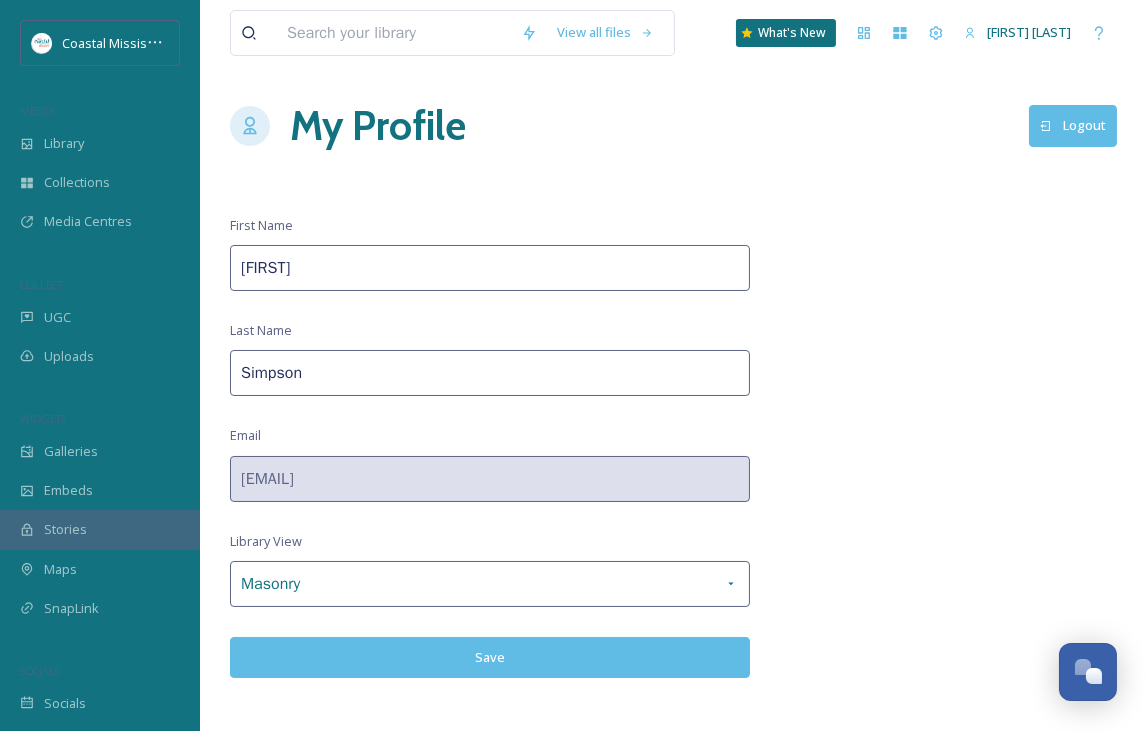 click on "View all files What's New [FIRST] [LAST] My Profile Logout First Name [FIRST] Last Name [LAST] Email [EMAIL] Library View Masonry Save" at bounding box center [673, 365] 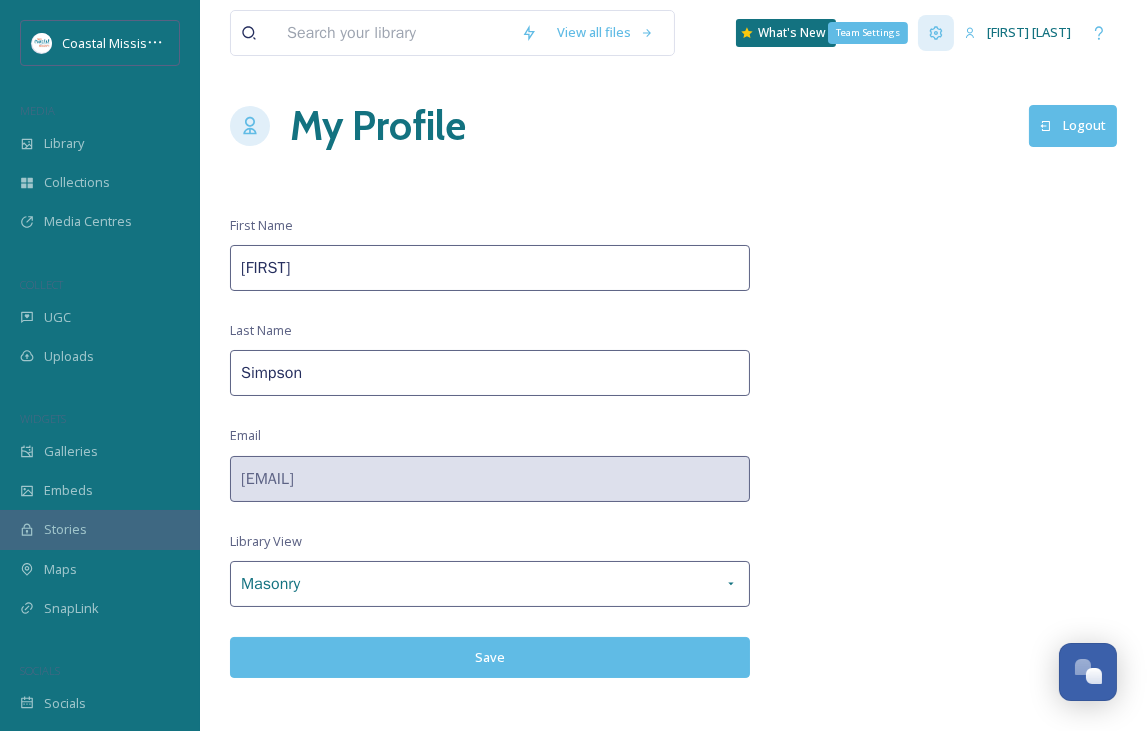 click 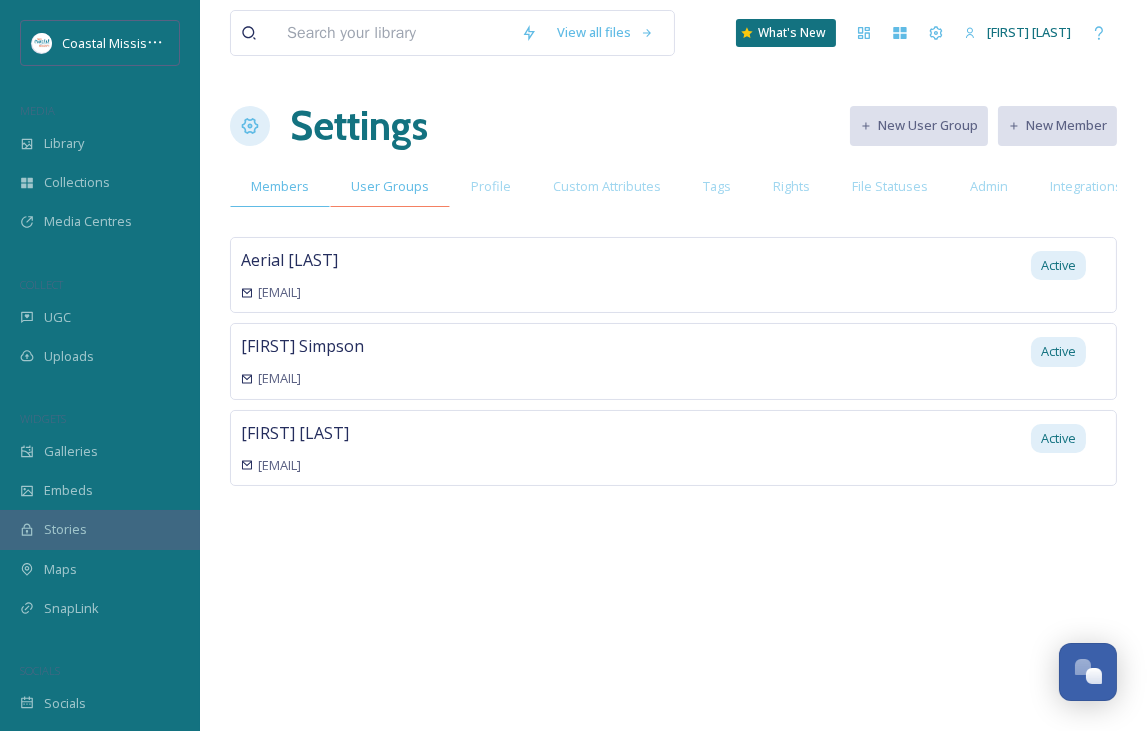 click on "User Groups" at bounding box center [390, 186] 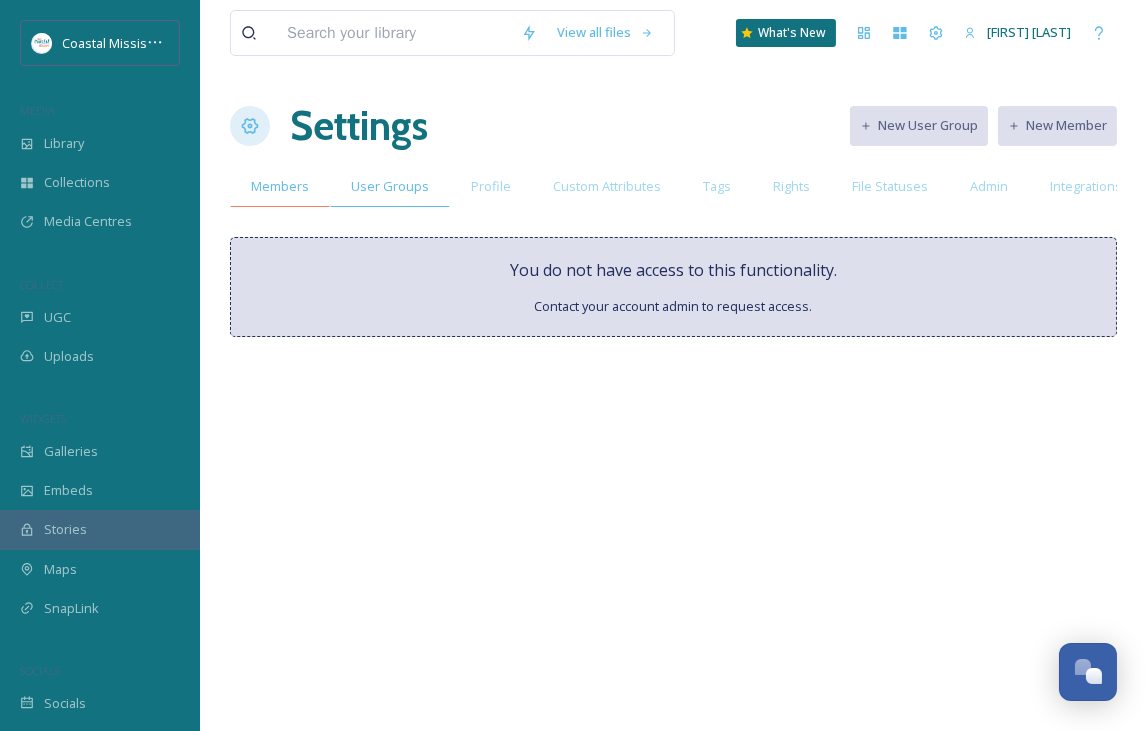 click on "Members" at bounding box center (280, 186) 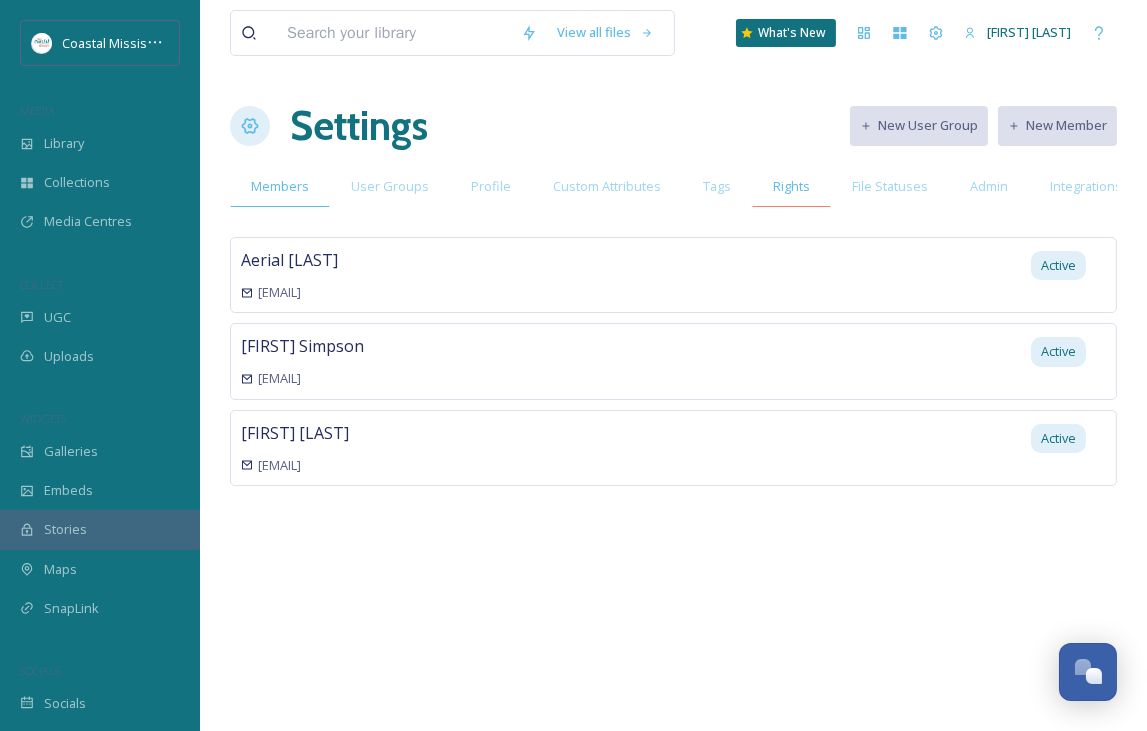click on "Rights" at bounding box center [791, 186] 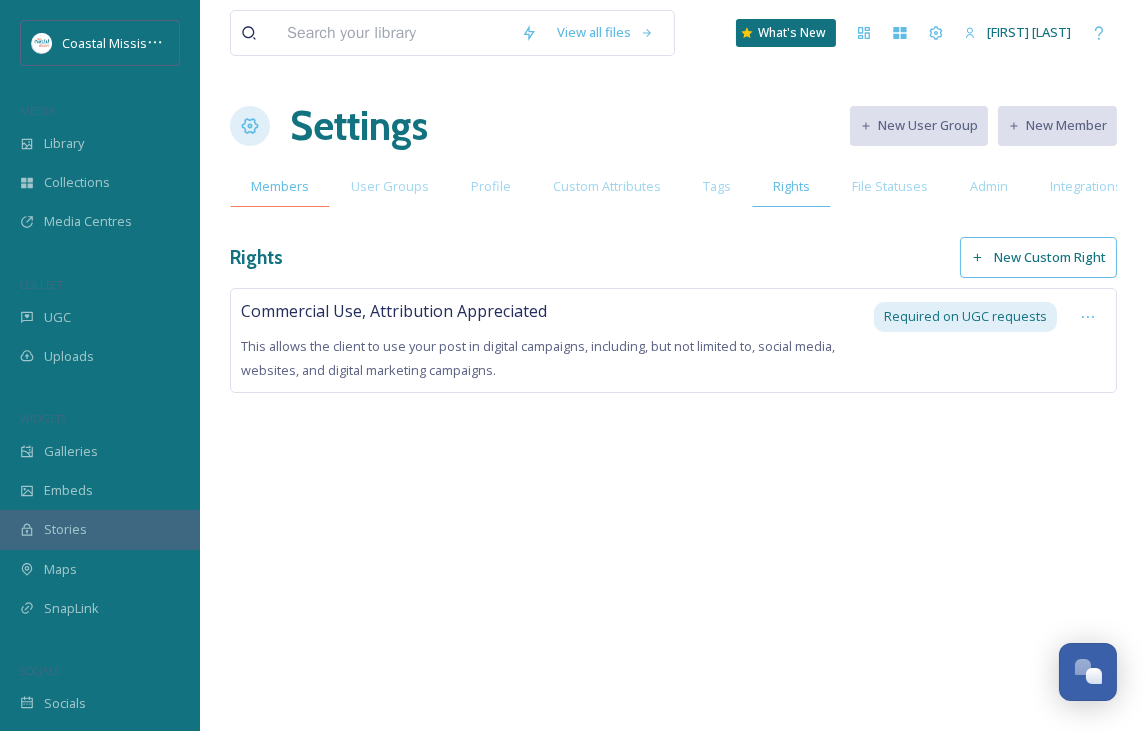 click on "Members" at bounding box center [280, 186] 